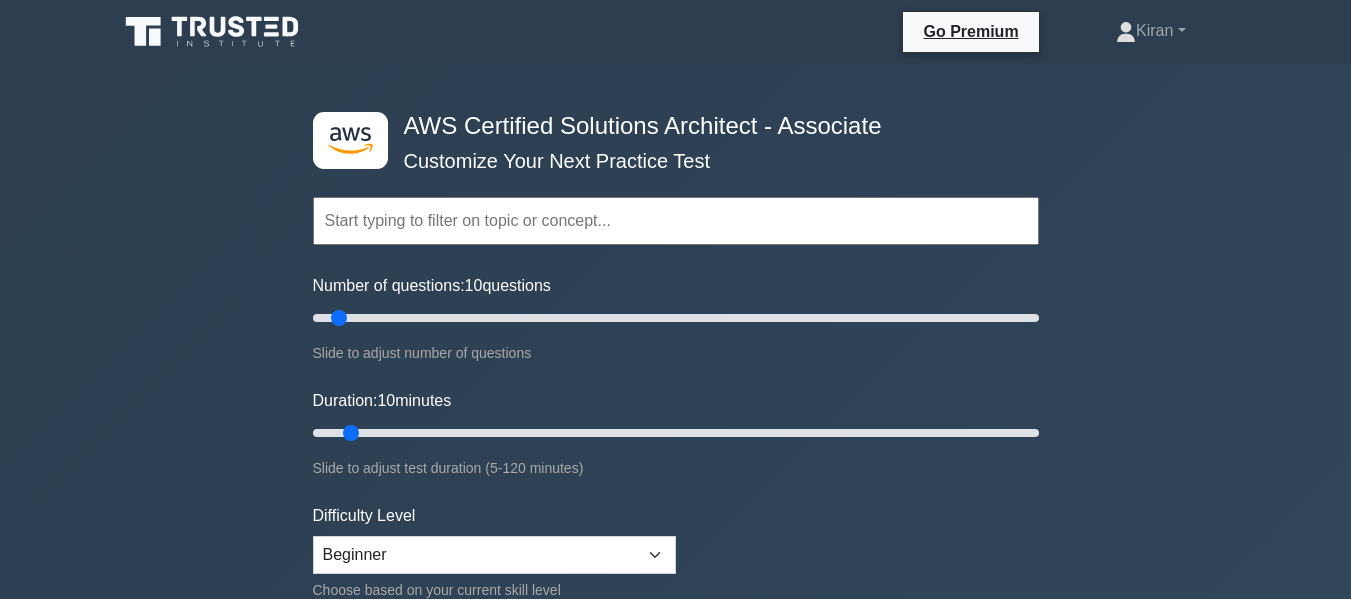 scroll, scrollTop: 0, scrollLeft: 0, axis: both 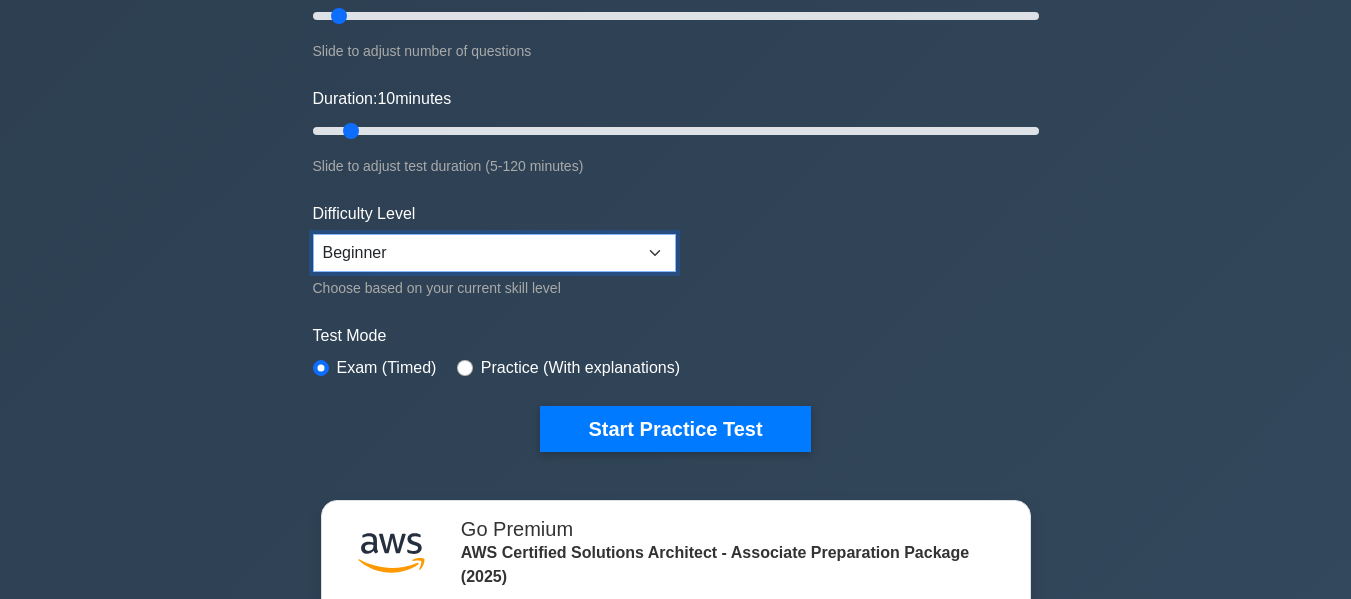 click on "Beginner
Intermediate
Expert" at bounding box center (494, 253) 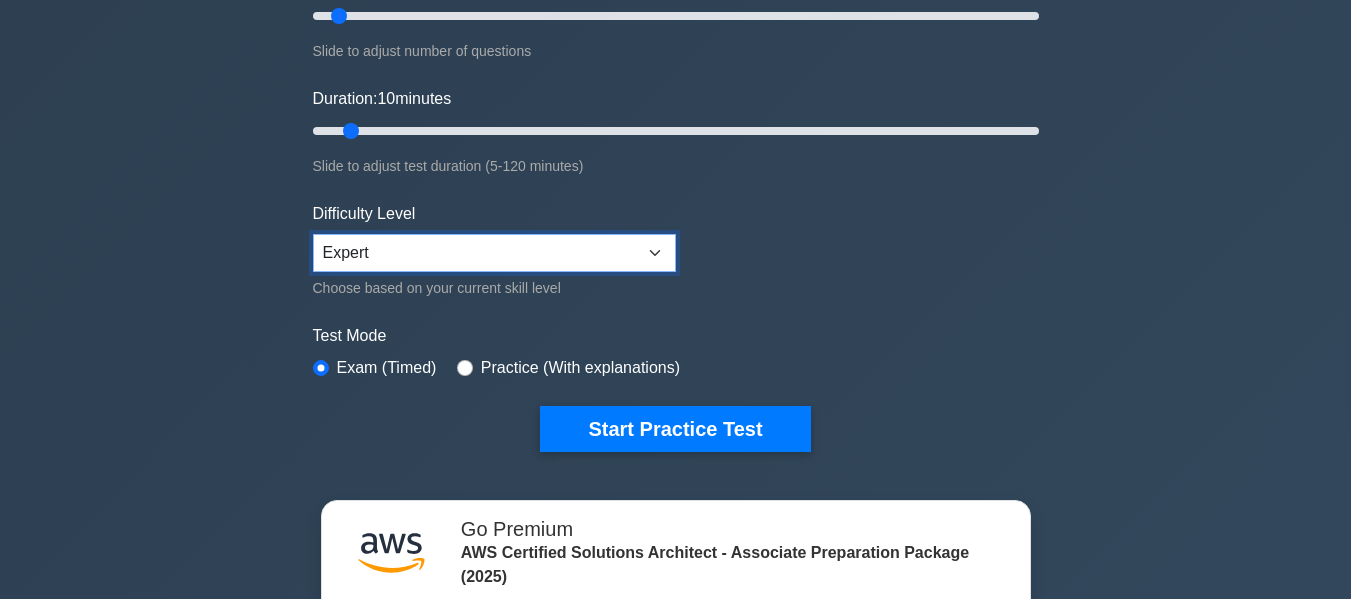 click on "Beginner
Intermediate
Expert" at bounding box center (494, 253) 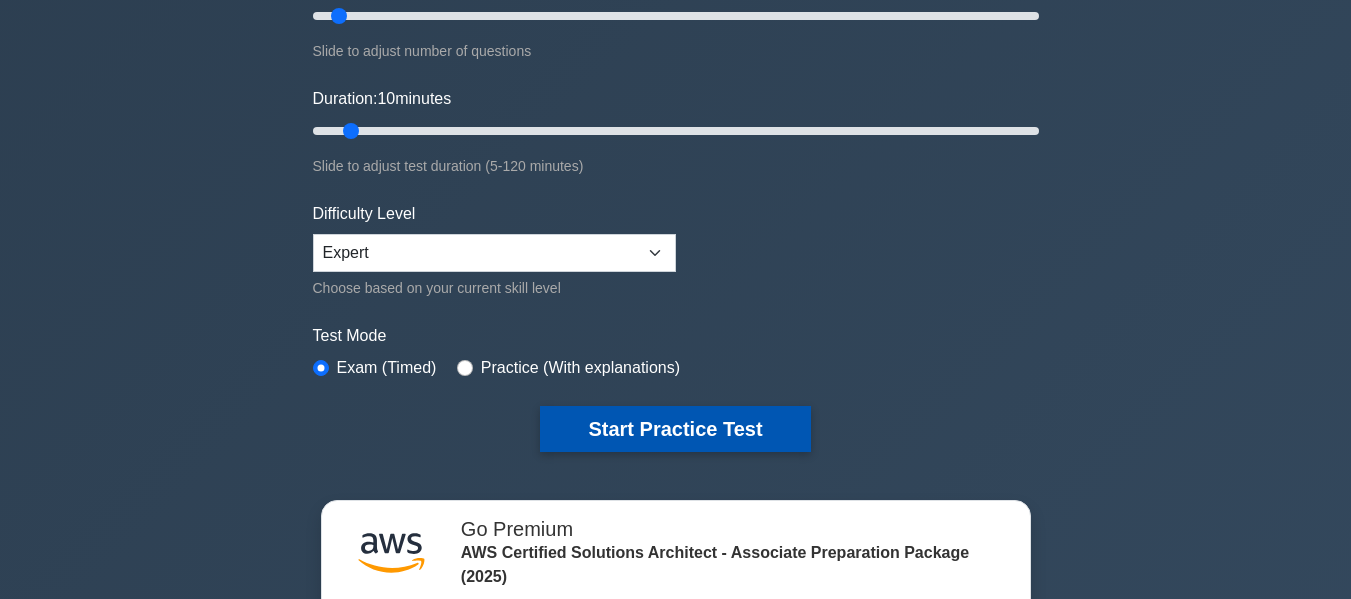 click on "Start Practice Test" at bounding box center [675, 429] 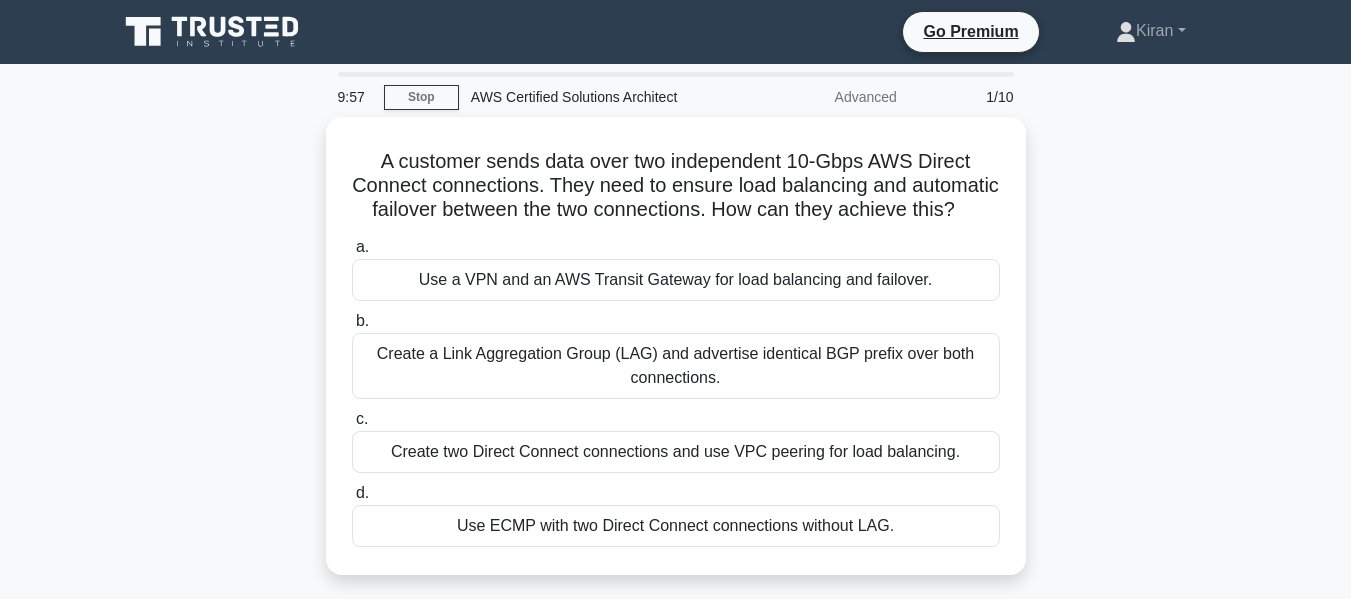 scroll, scrollTop: 0, scrollLeft: 0, axis: both 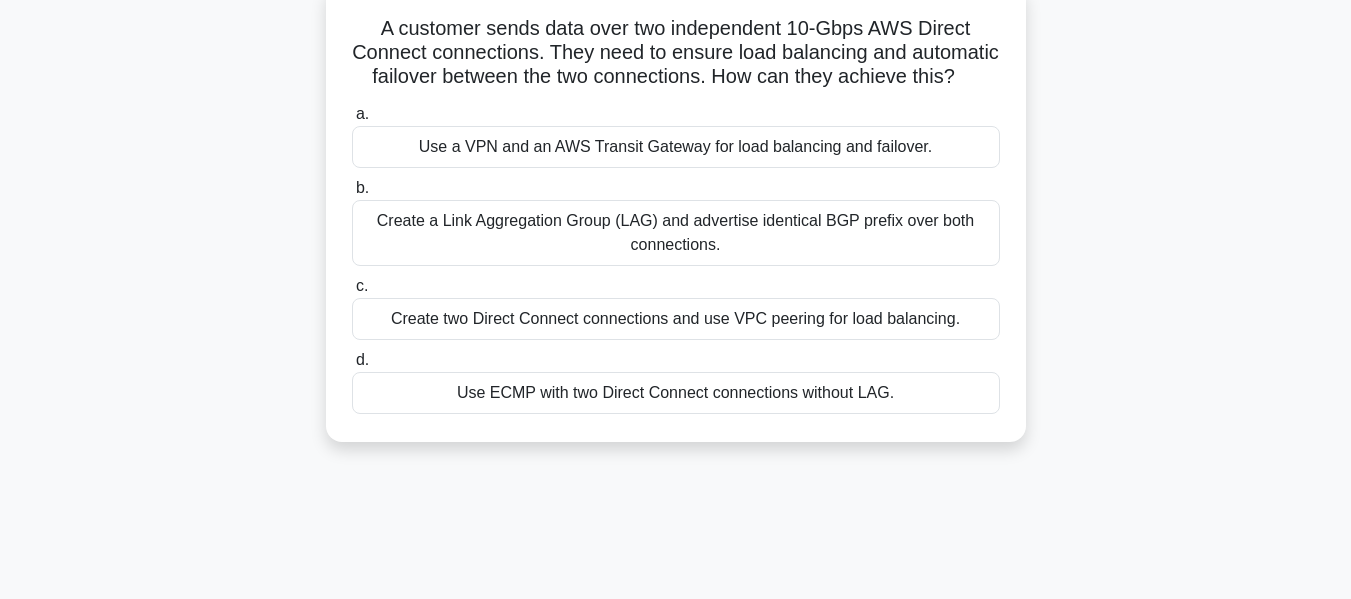 click on "Create two Direct Connect connections and use VPC peering for load balancing." at bounding box center [676, 319] 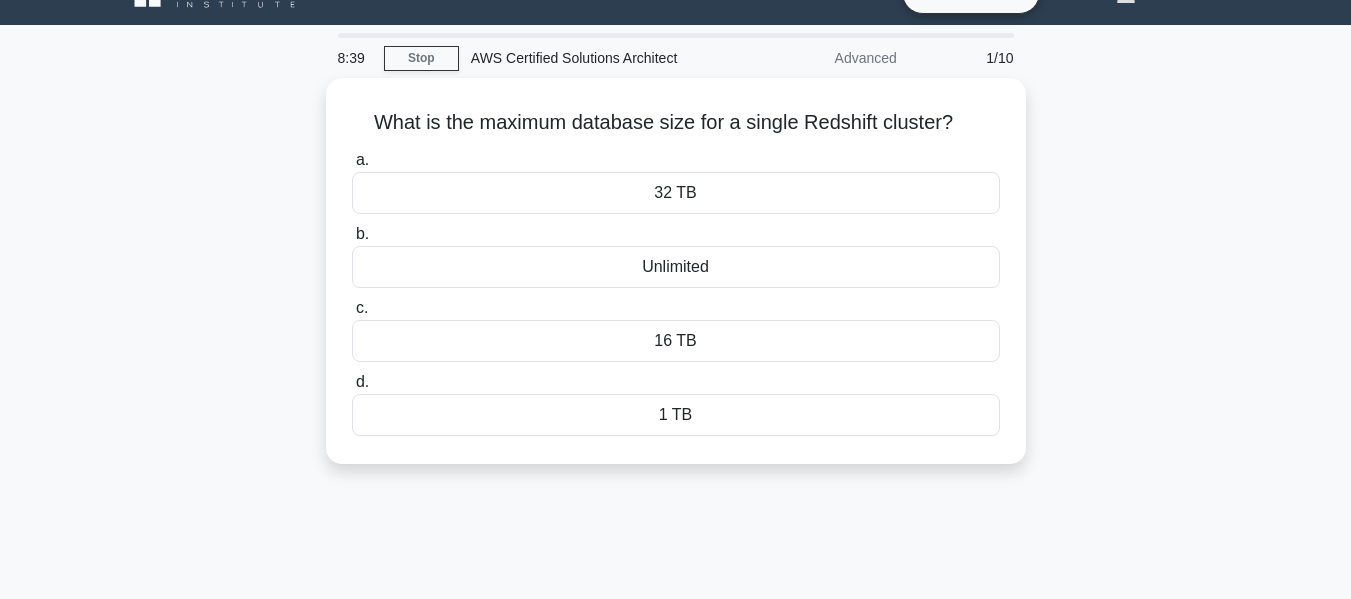 scroll, scrollTop: 0, scrollLeft: 0, axis: both 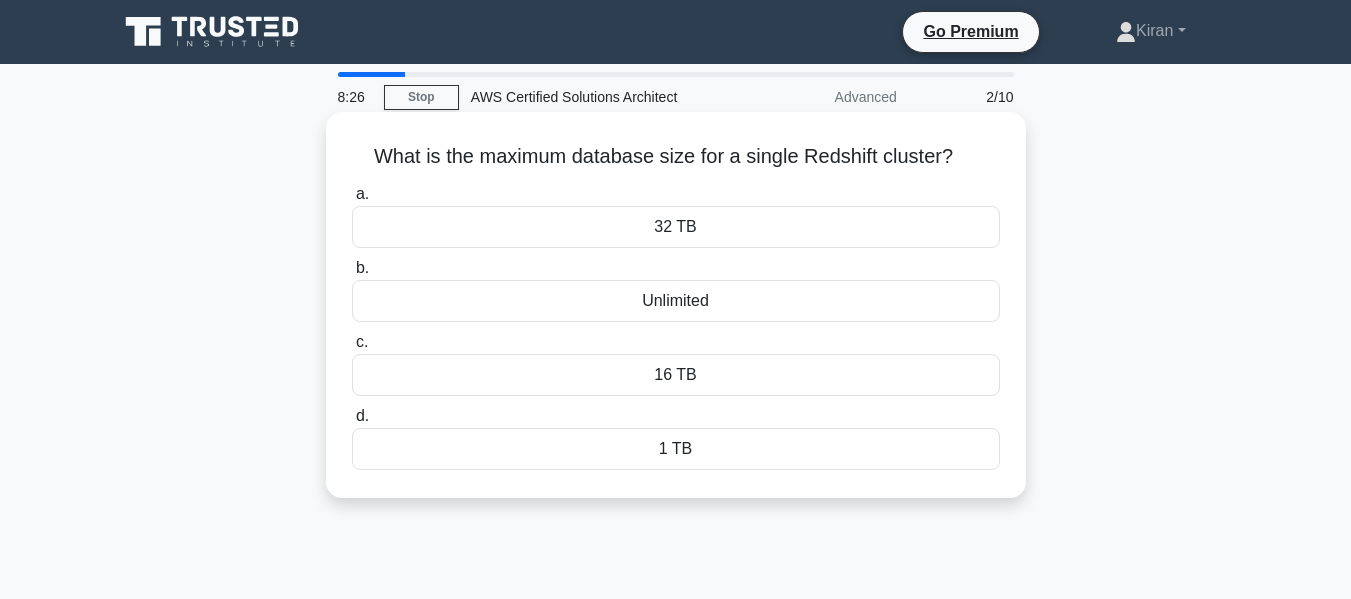 click on "16 TB" at bounding box center (676, 375) 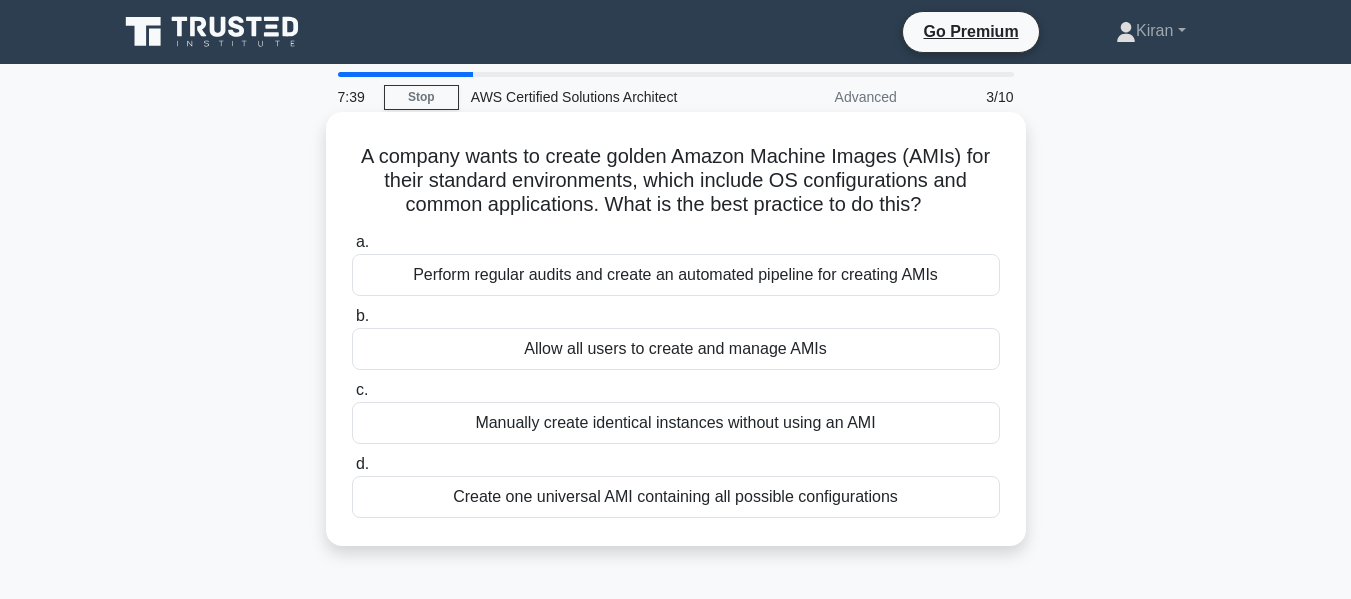 click on "Perform regular audits and create an automated pipeline for creating AMIs" at bounding box center (676, 275) 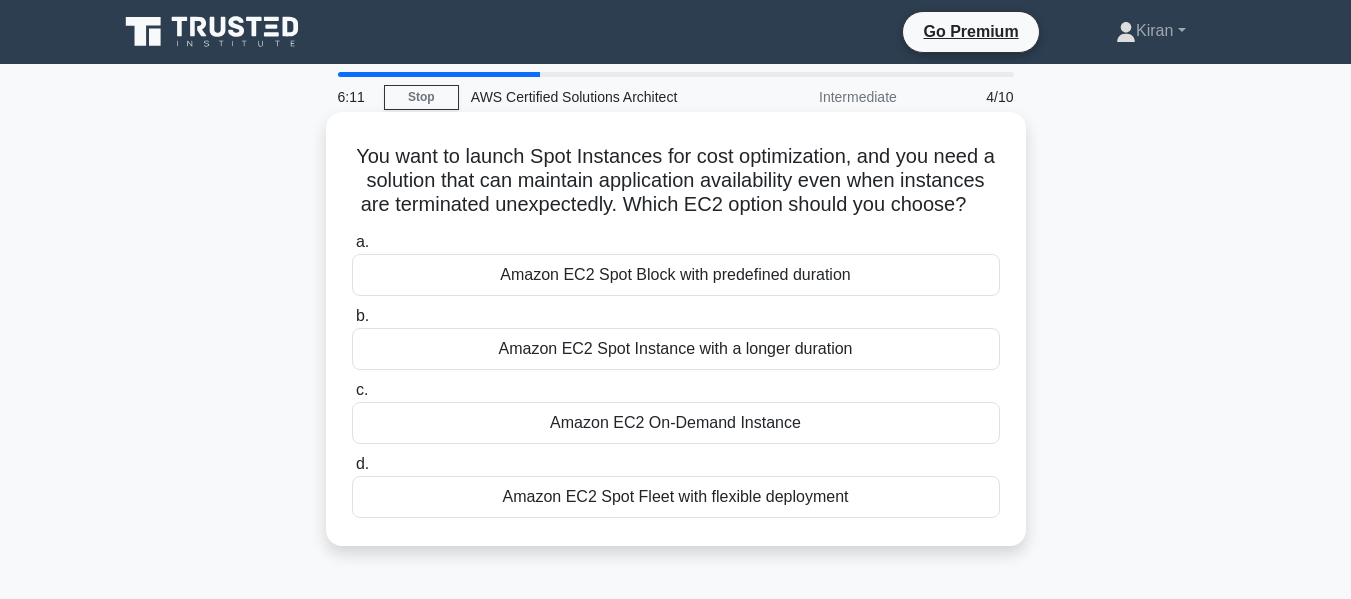 click on "Amazon EC2 Spot Instance with a longer duration" at bounding box center (676, 349) 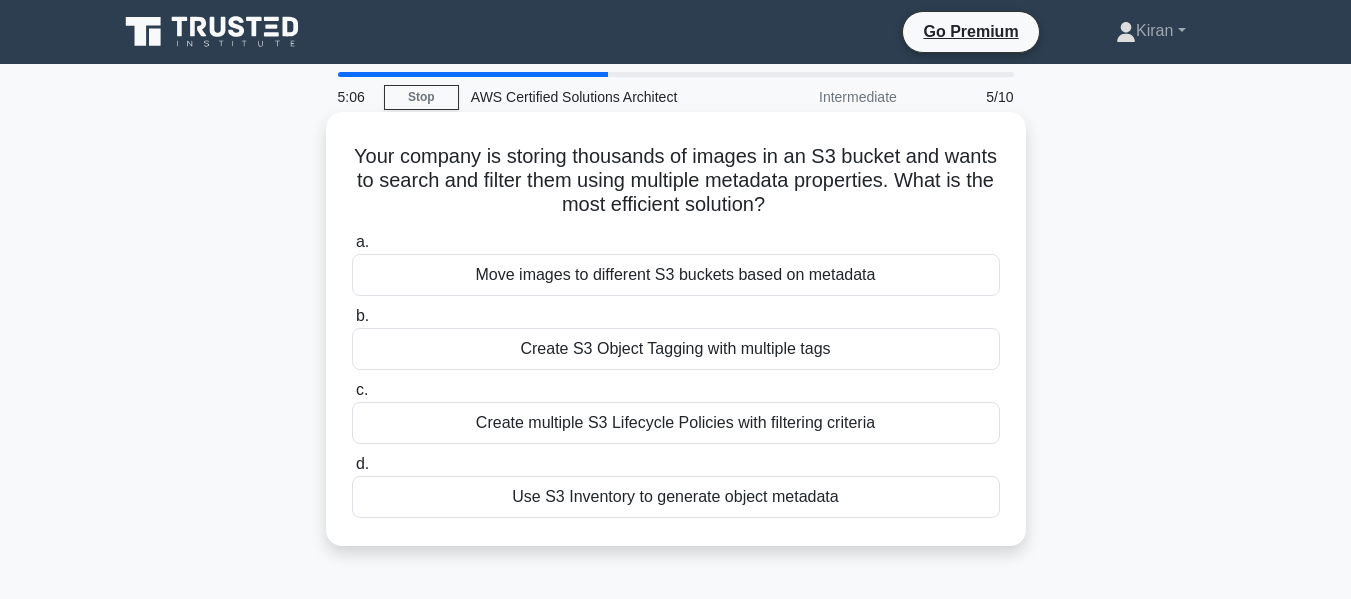 click on "Use S3 Inventory to generate object metadata" at bounding box center (676, 497) 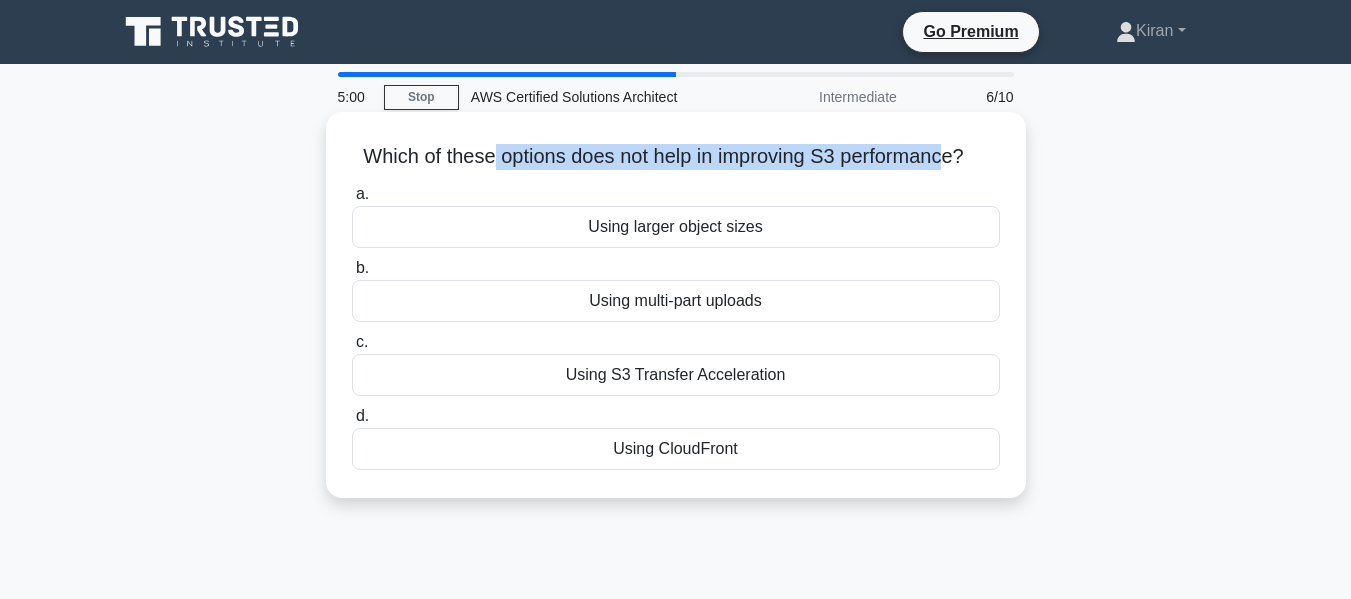 drag, startPoint x: 488, startPoint y: 159, endPoint x: 954, endPoint y: 155, distance: 466.01718 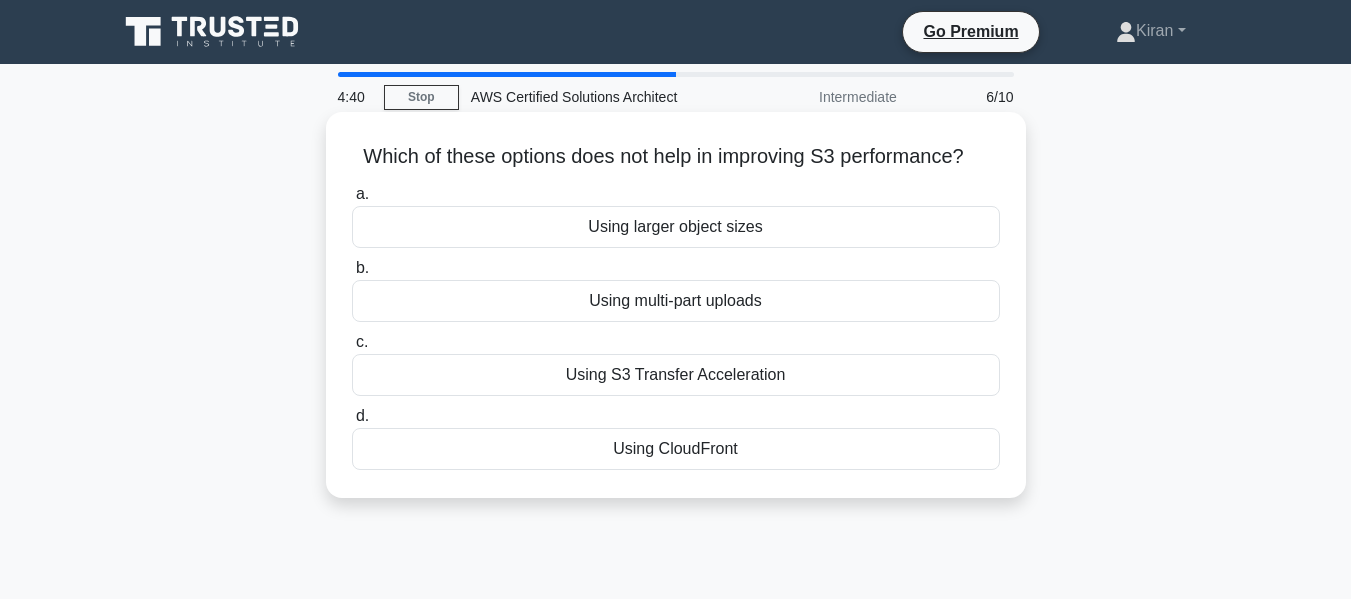 click on "Using larger object sizes" at bounding box center [676, 227] 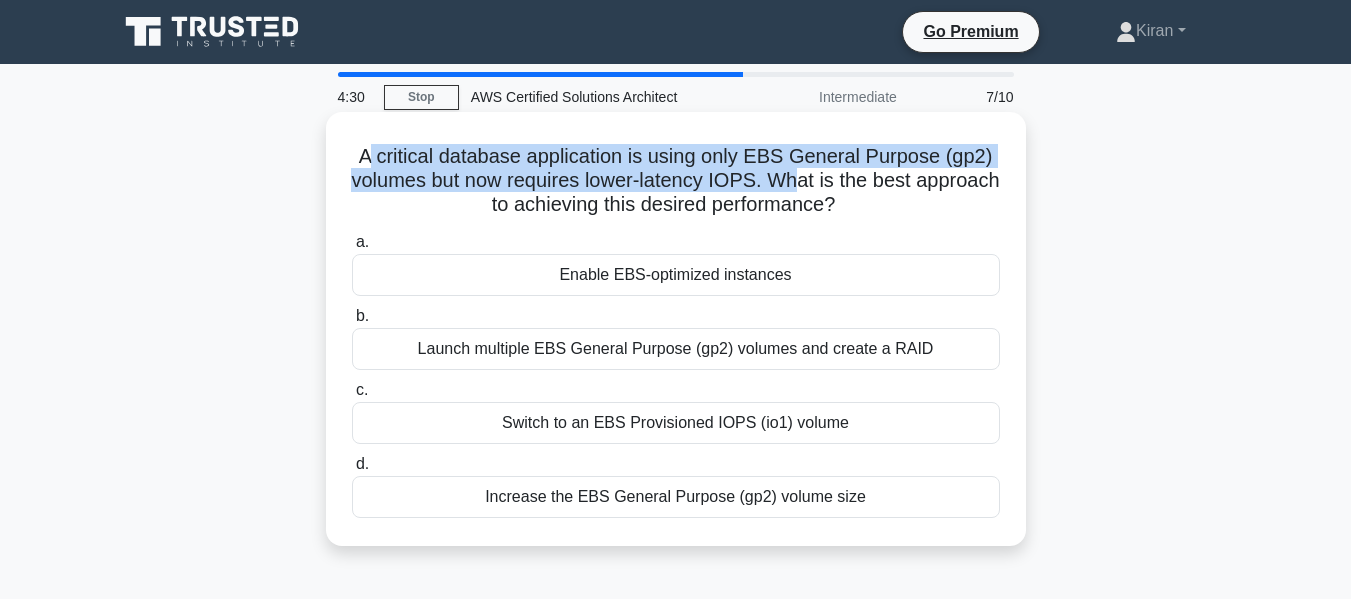drag, startPoint x: 371, startPoint y: 158, endPoint x: 848, endPoint y: 181, distance: 477.5542 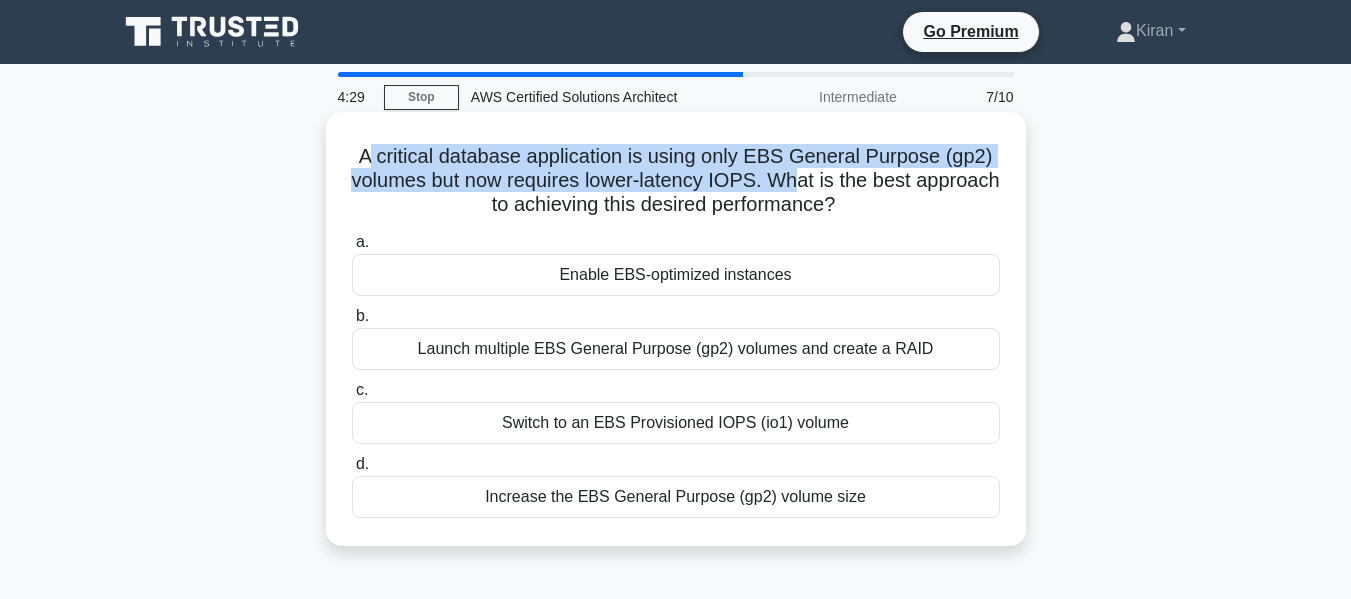 click on "A critical database application is using only EBS General Purpose (gp2) volumes but now requires lower-latency IOPS. What is the best approach to achieving this desired performance?
.spinner_0XTQ{transform-origin:center;animation:spinner_y6GP .75s linear infinite}@keyframes spinner_y6GP{100%{transform:rotate(360deg)}}" at bounding box center [676, 181] 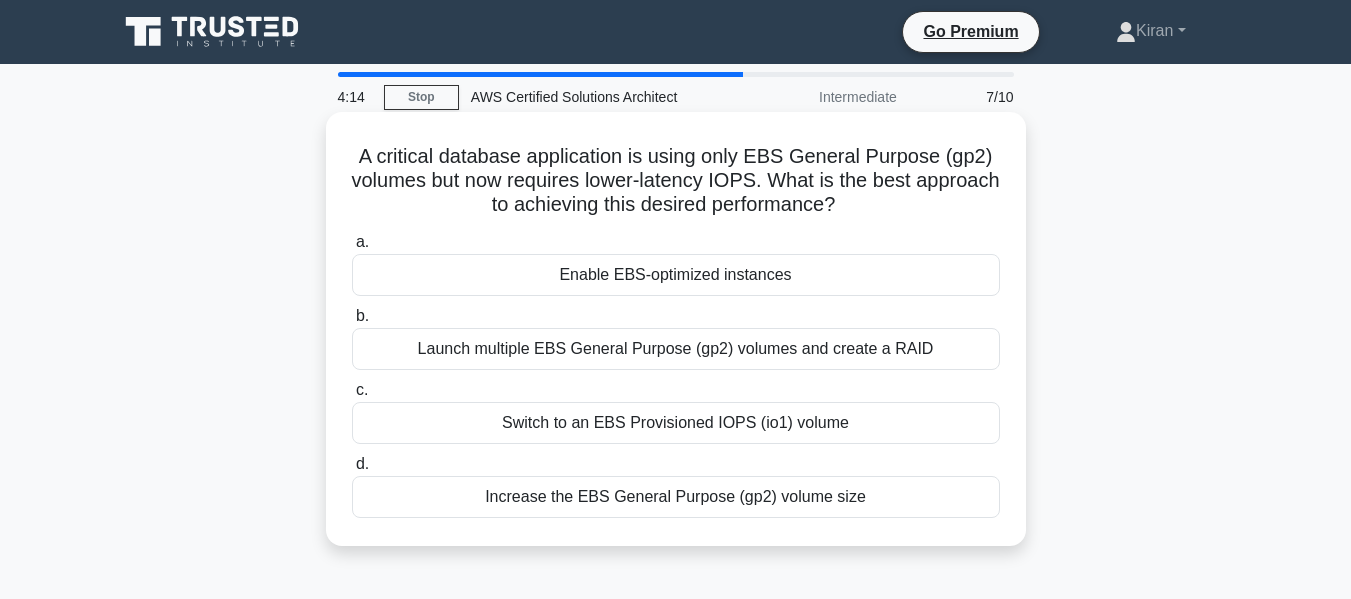 click on "Switch to an EBS Provisioned IOPS (io1) volume" at bounding box center [676, 423] 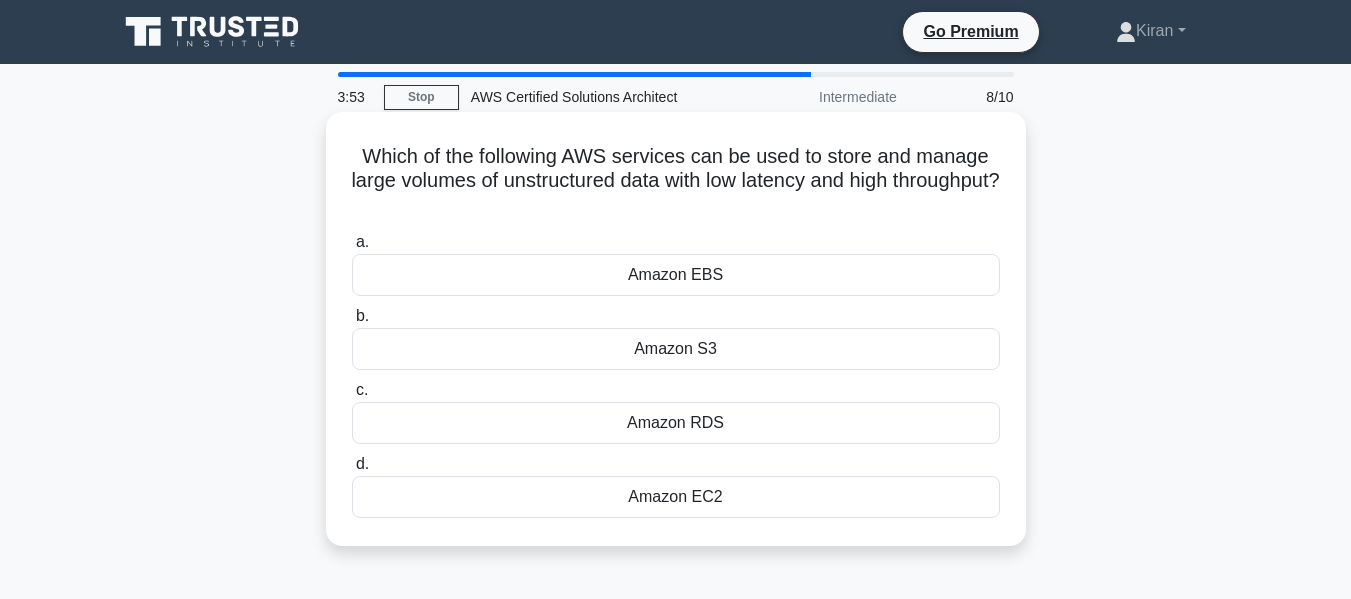 click on "Amazon EBS" at bounding box center (676, 275) 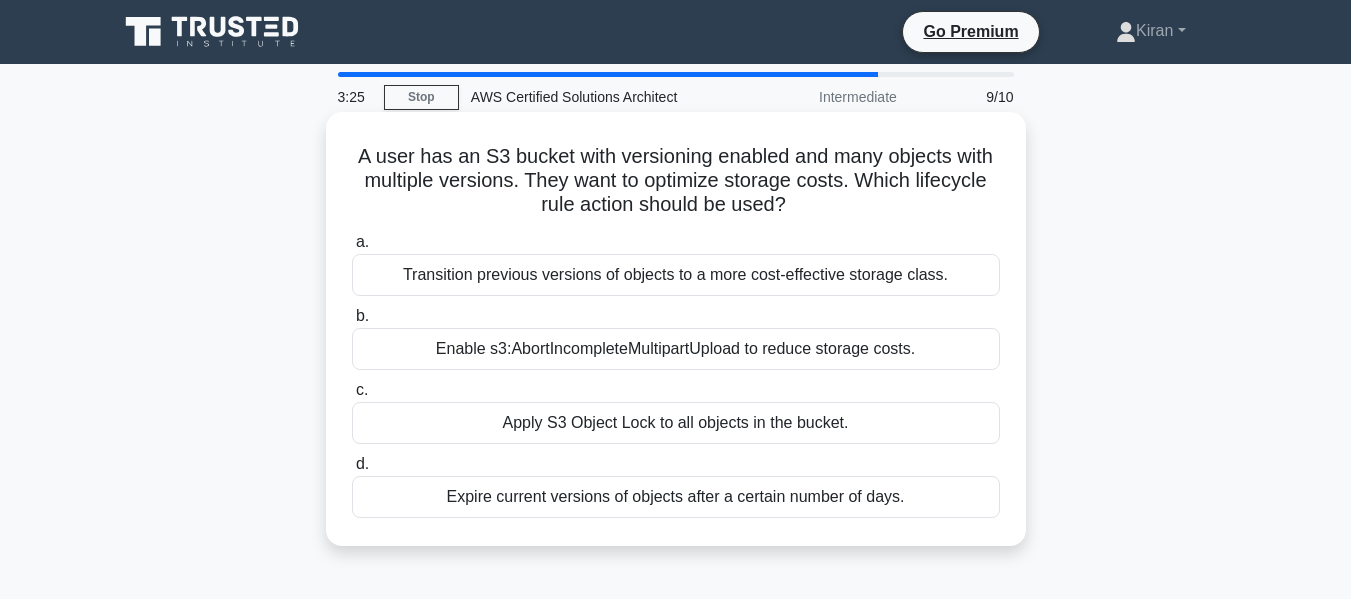 click on "Expire current versions of objects after a certain number of days." at bounding box center [676, 497] 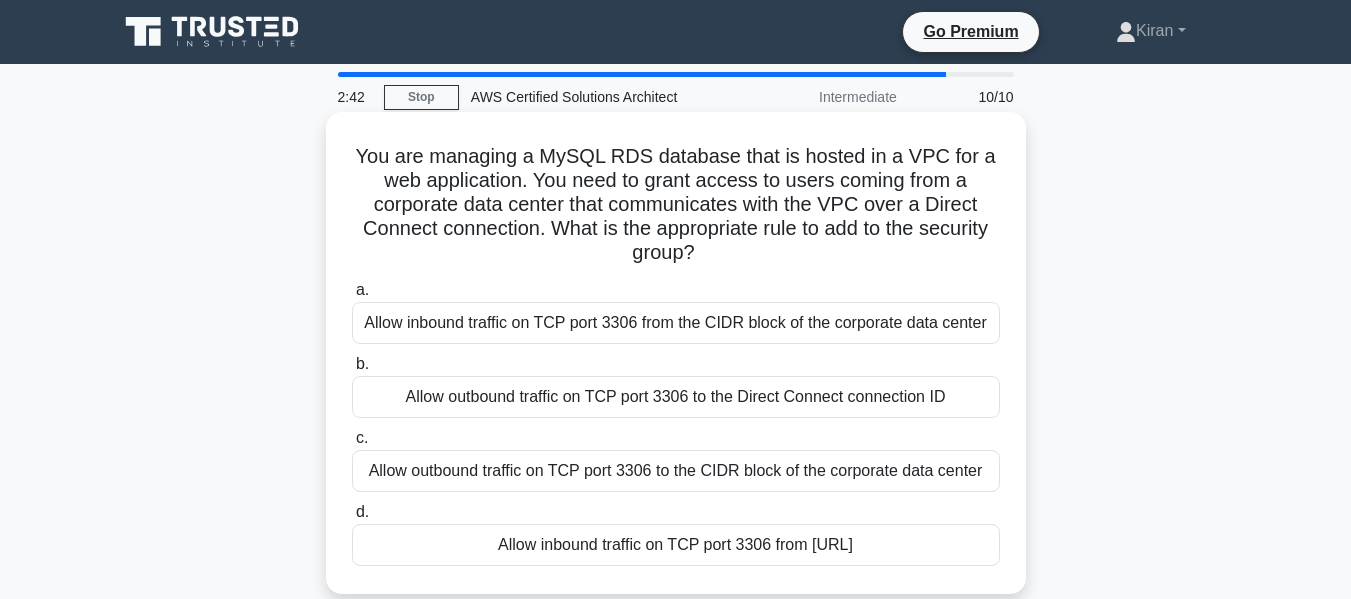click on "Allow inbound traffic on TCP port 3306 from the CIDR block of the corporate data center" at bounding box center (676, 323) 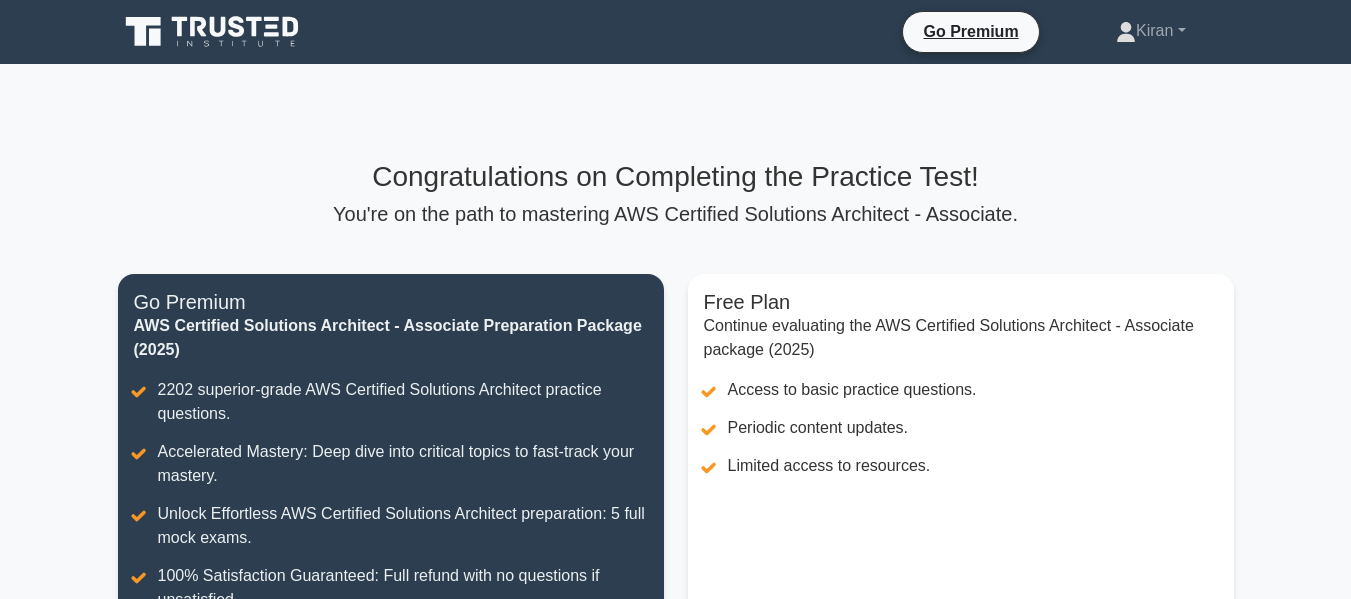 scroll, scrollTop: 520, scrollLeft: 0, axis: vertical 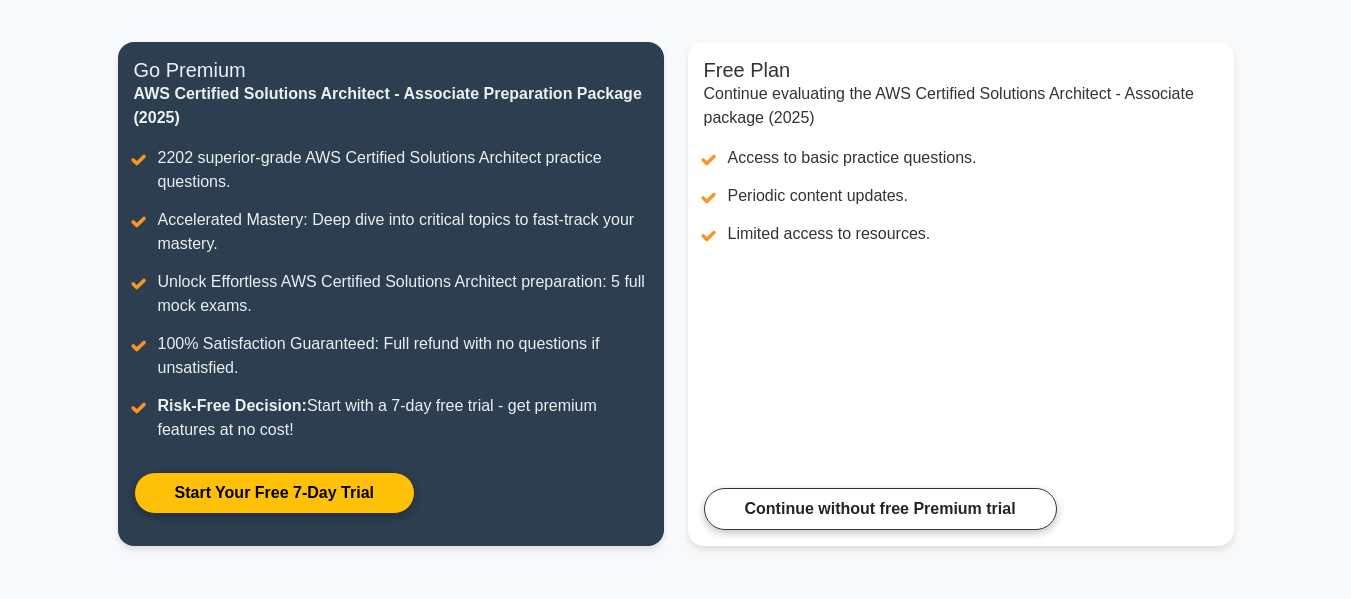 click on "Go Premium
Kiran" at bounding box center [675, 327] 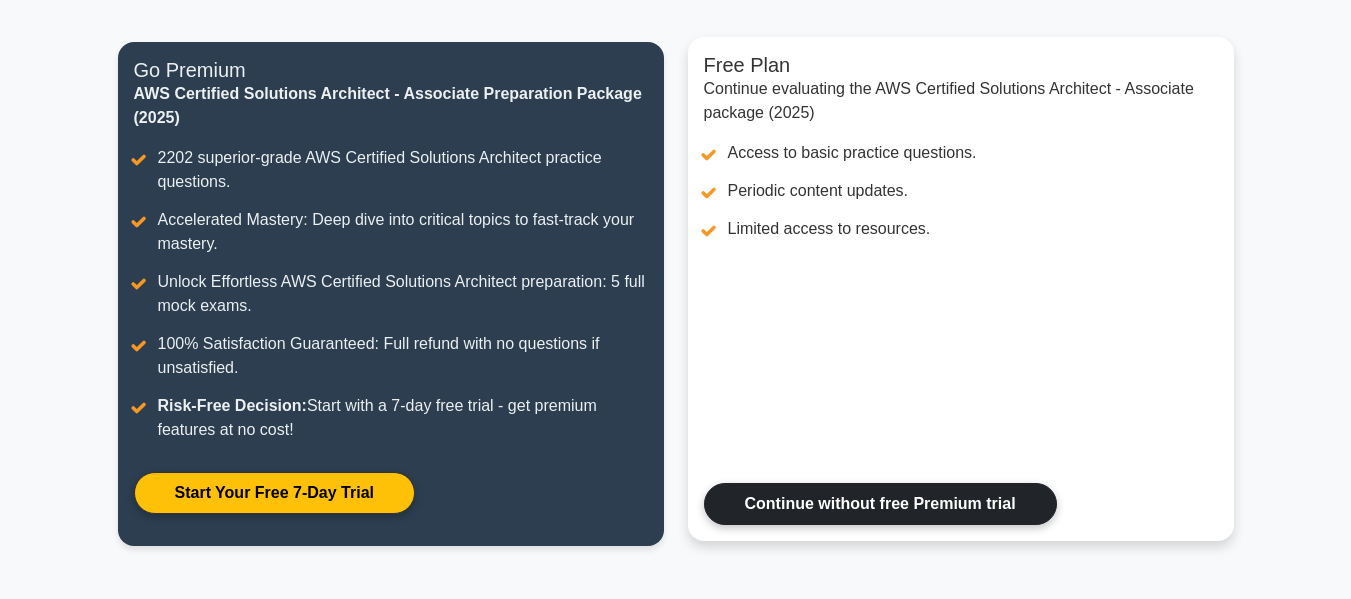 click on "Continue without free Premium trial" at bounding box center [880, 504] 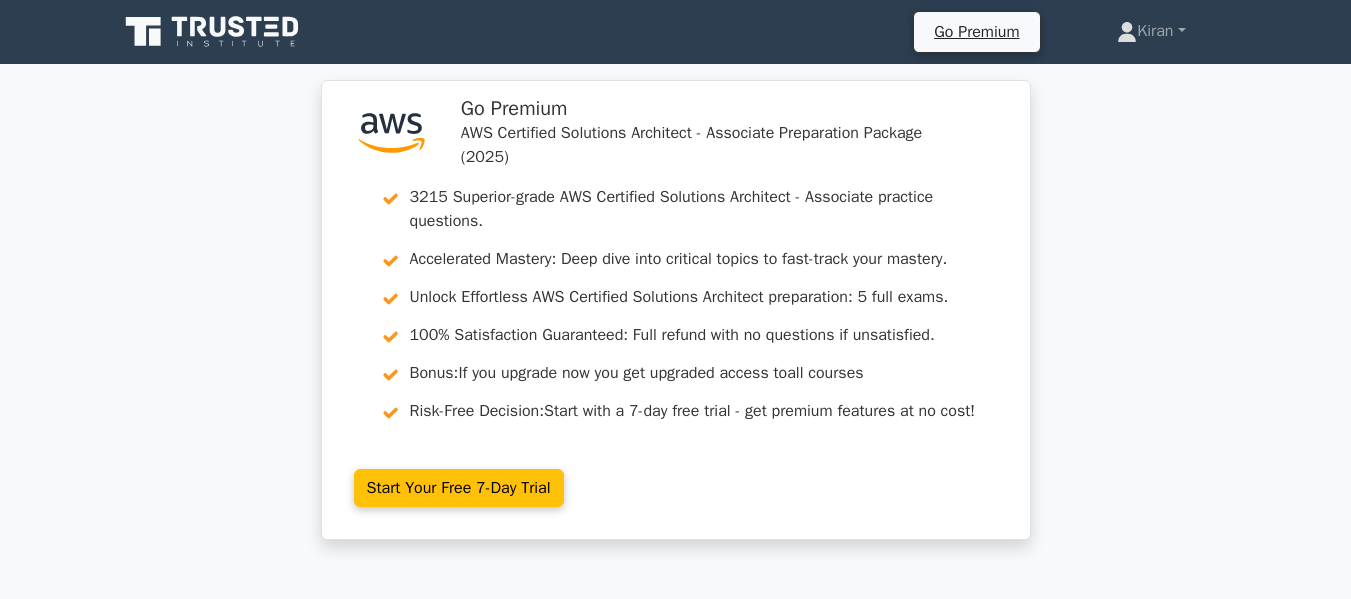 scroll, scrollTop: 877, scrollLeft: 0, axis: vertical 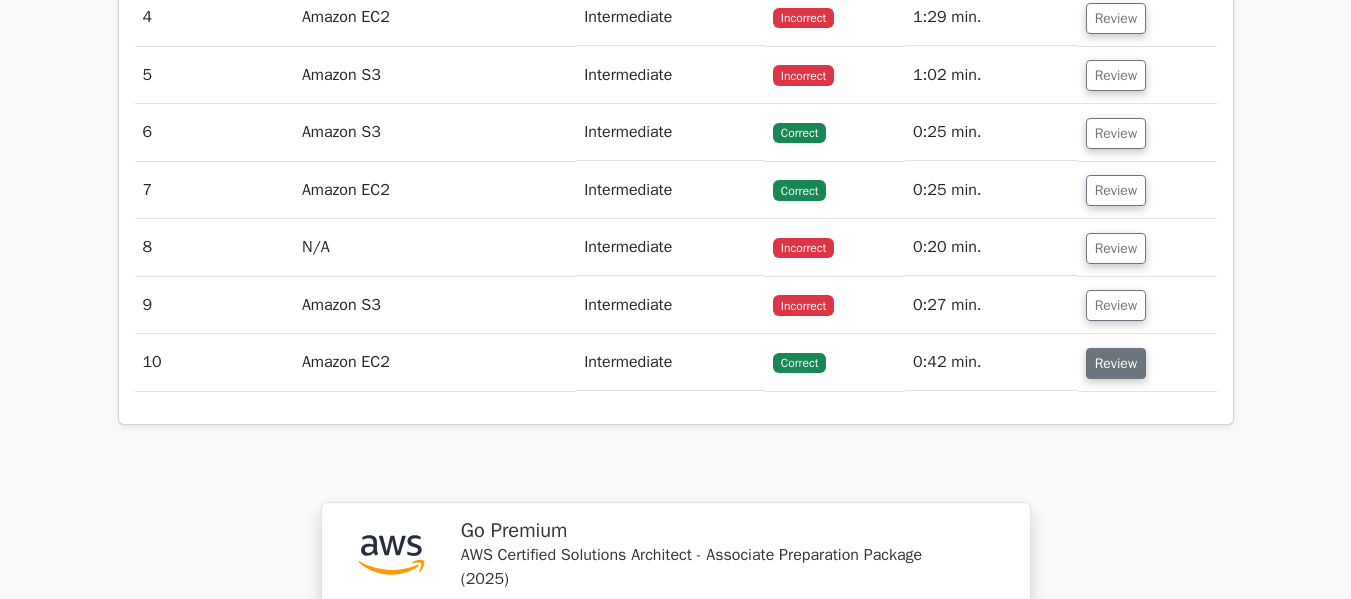 click on "Review" at bounding box center [1116, 363] 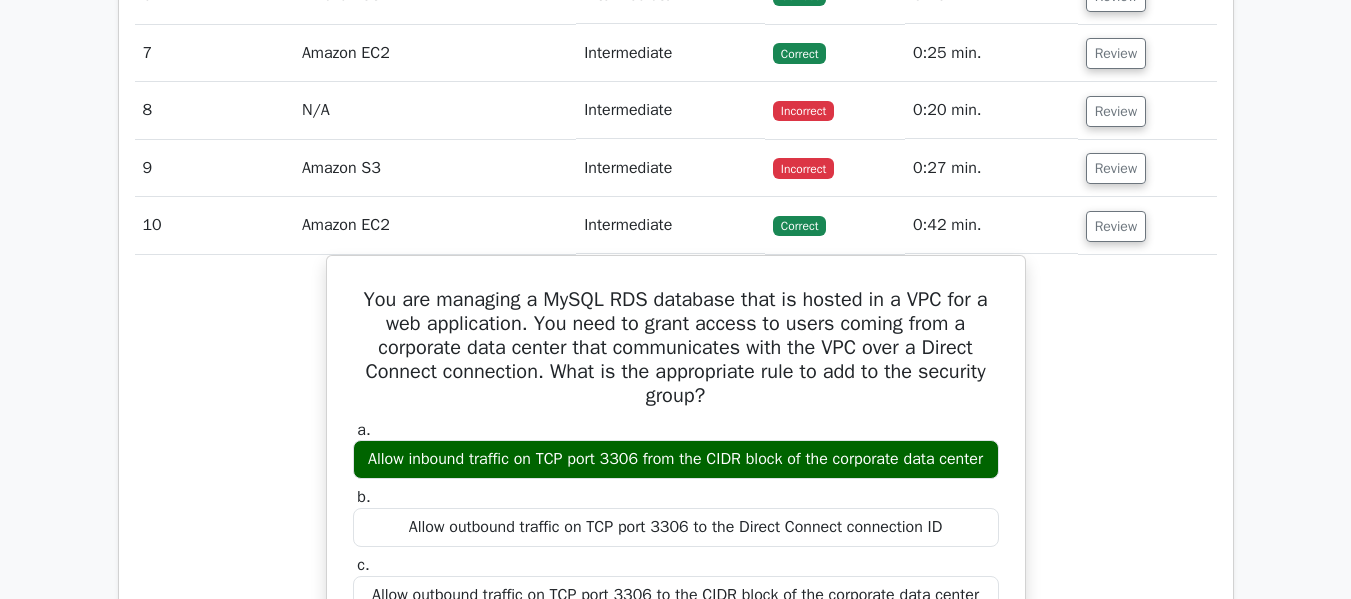 scroll, scrollTop: 2469, scrollLeft: 0, axis: vertical 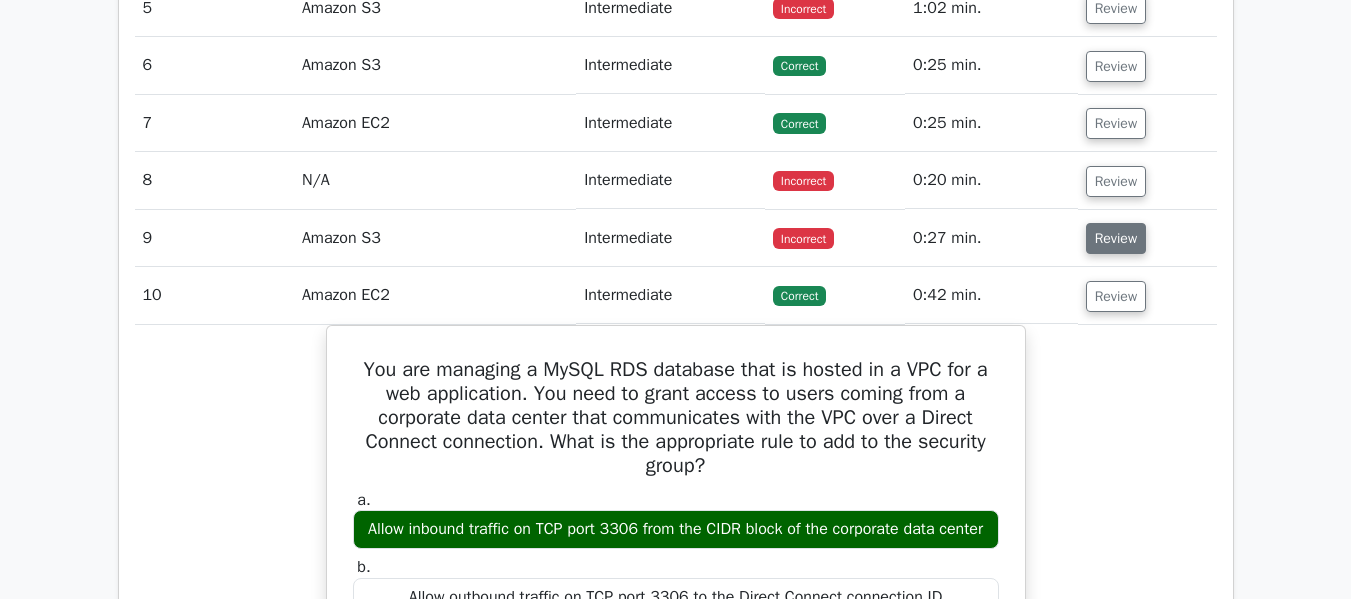 click on "Review" at bounding box center [1116, 238] 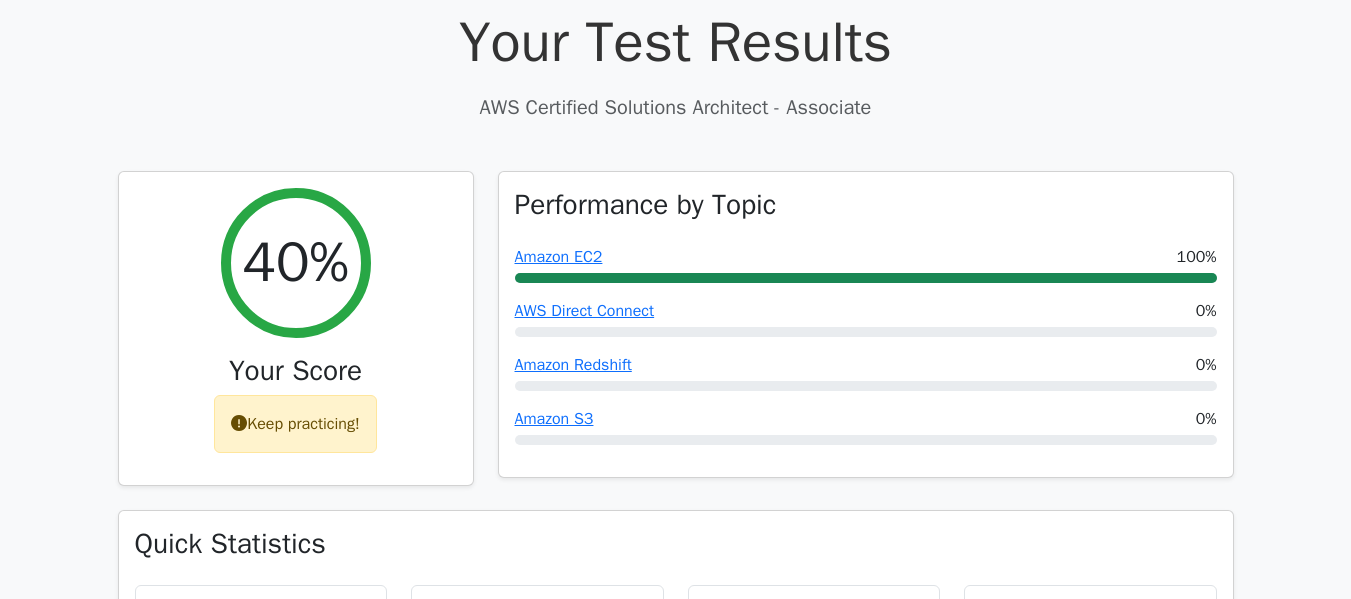 scroll, scrollTop: 24, scrollLeft: 0, axis: vertical 